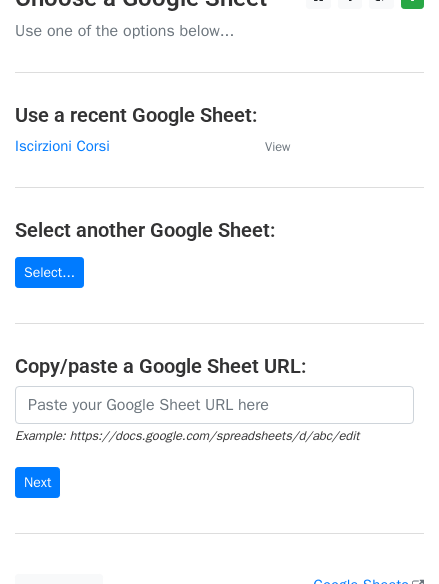 scroll, scrollTop: 0, scrollLeft: 0, axis: both 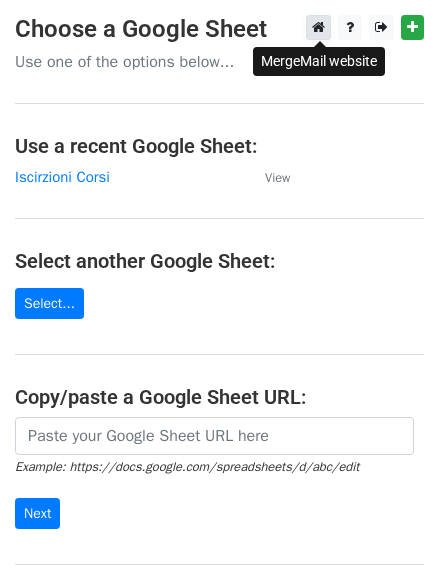 click at bounding box center (318, 27) 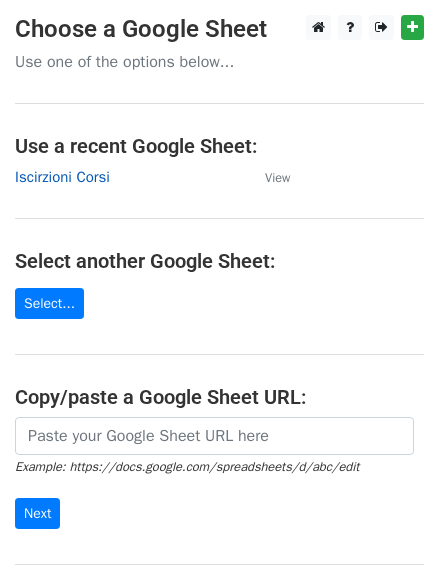 click on "Iscirzioni Corsi" at bounding box center [62, 177] 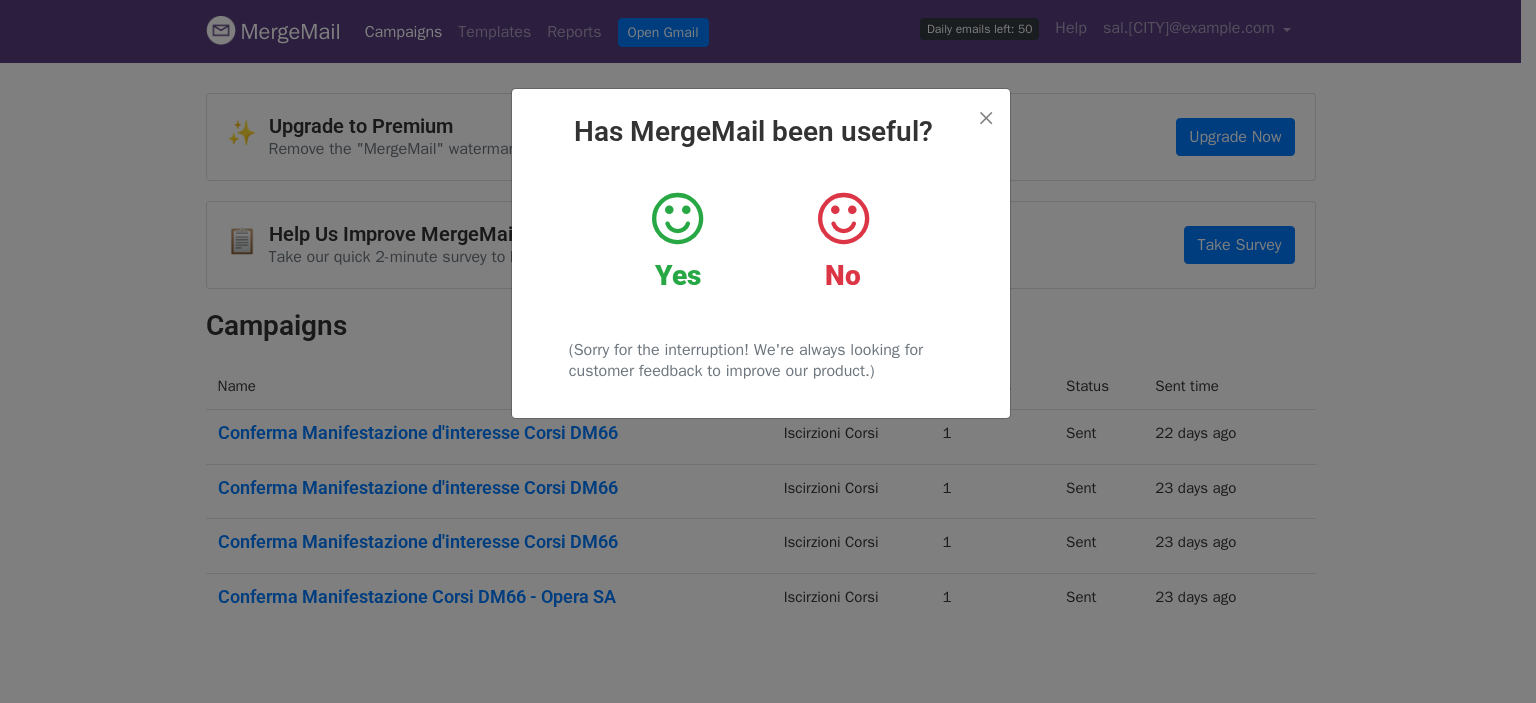 scroll, scrollTop: 0, scrollLeft: 0, axis: both 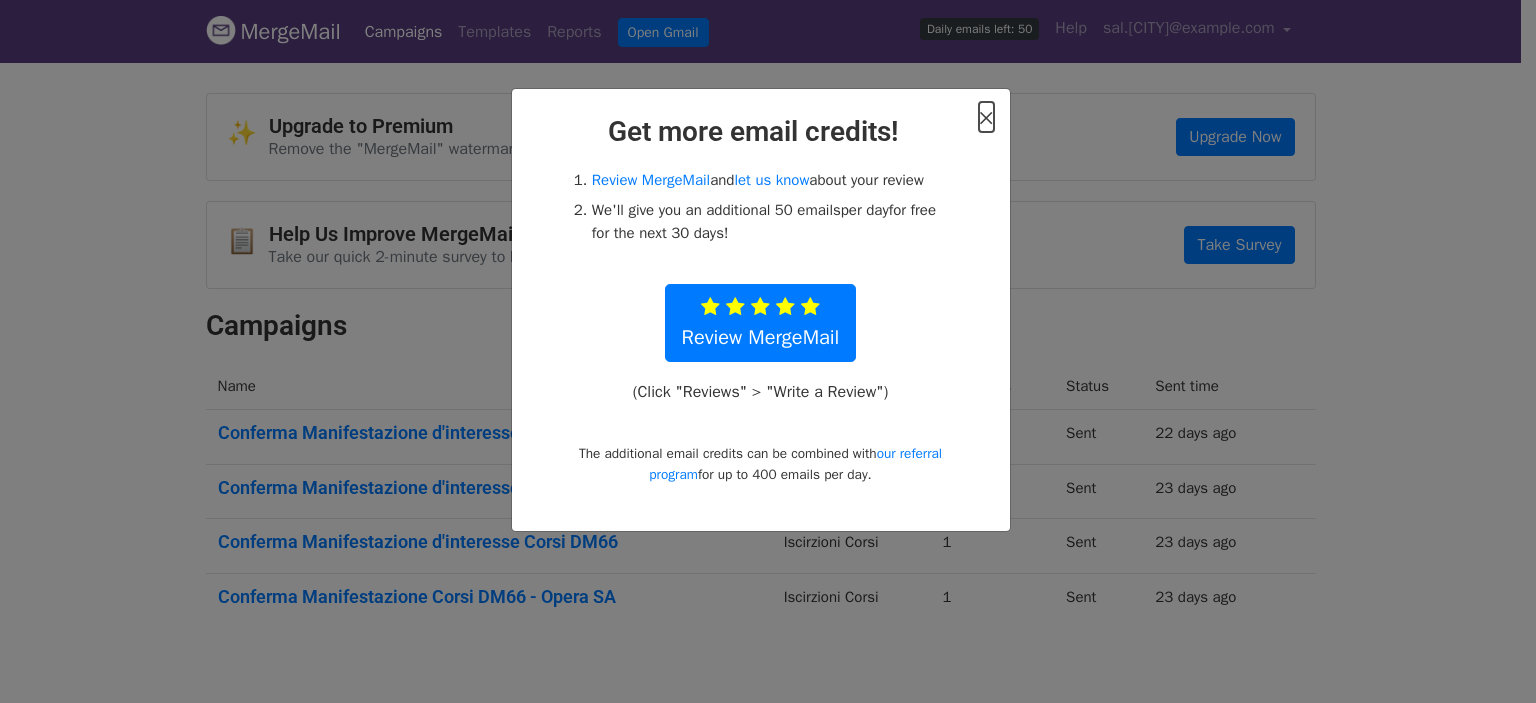 click on "×" at bounding box center [986, 117] 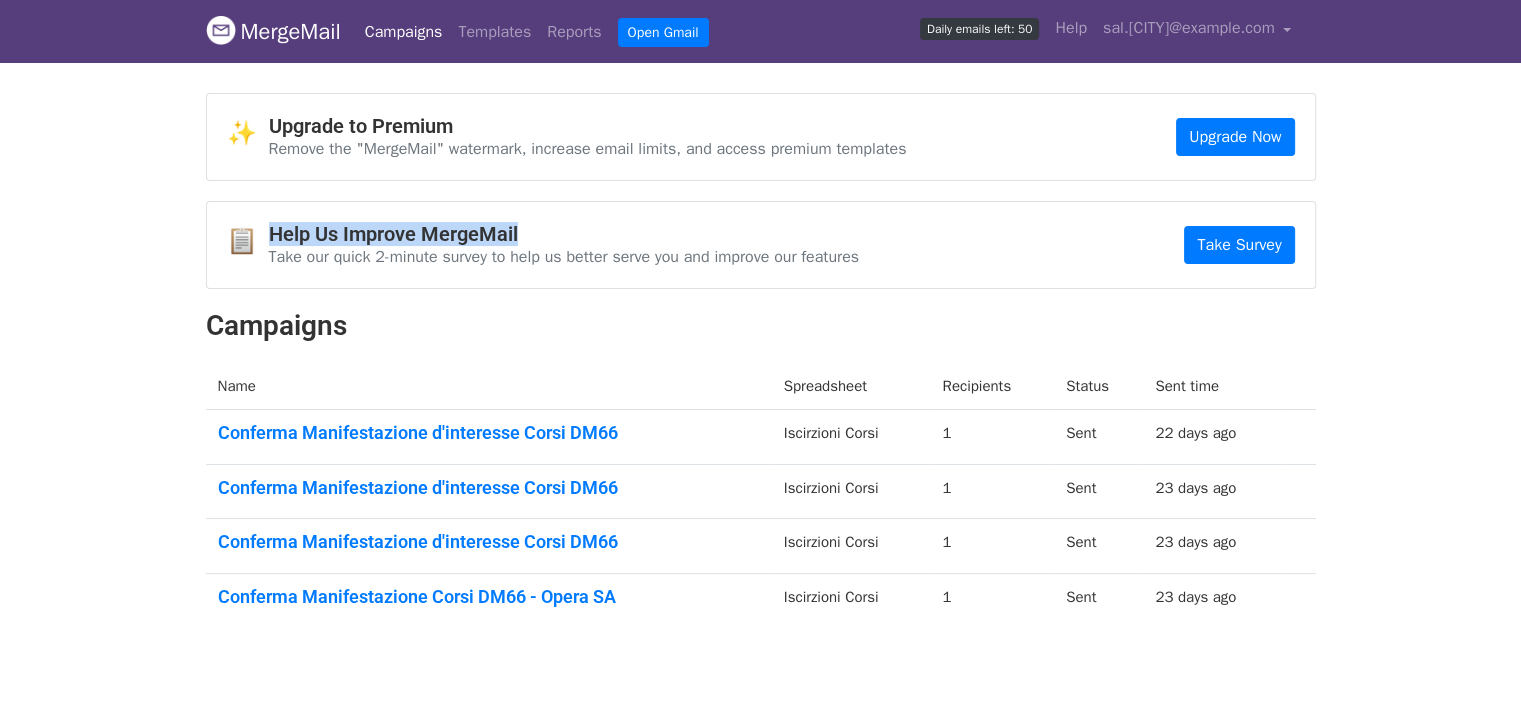 drag, startPoint x: 517, startPoint y: 237, endPoint x: 246, endPoint y: 243, distance: 271.0664 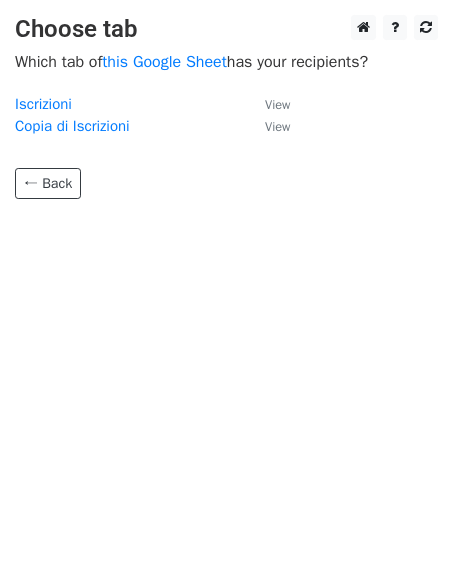 scroll, scrollTop: 0, scrollLeft: 0, axis: both 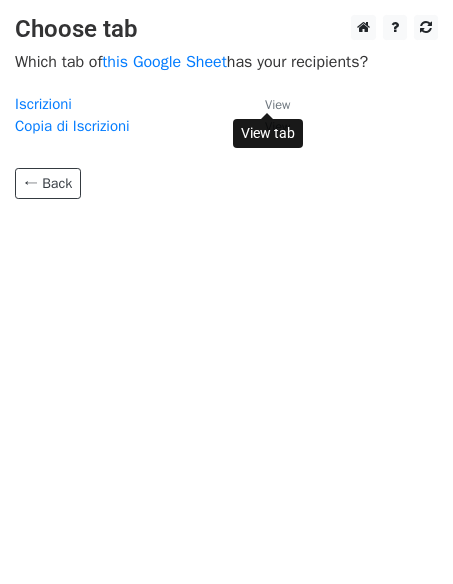 click on "View" at bounding box center (277, 105) 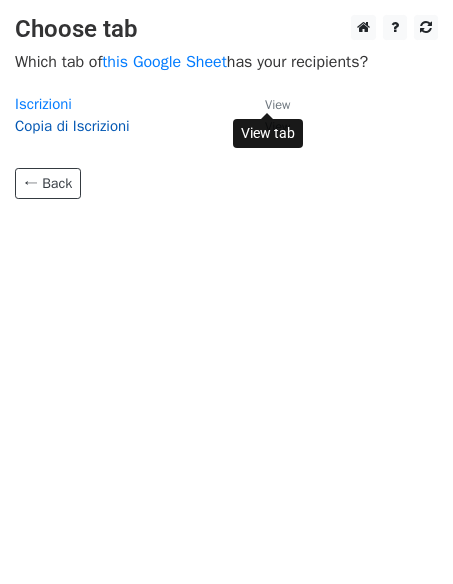 click on "Copia di Iscrizioni" at bounding box center (72, 126) 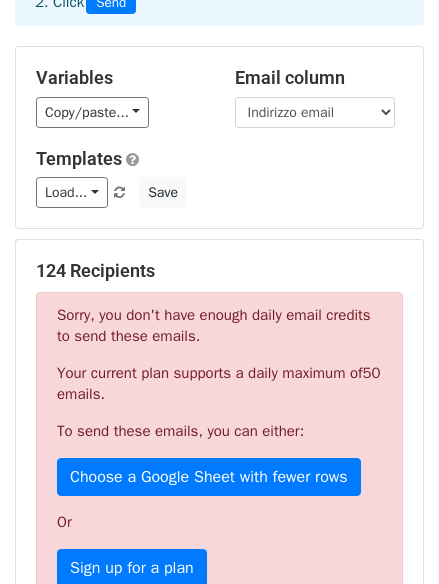 scroll, scrollTop: 181, scrollLeft: 0, axis: vertical 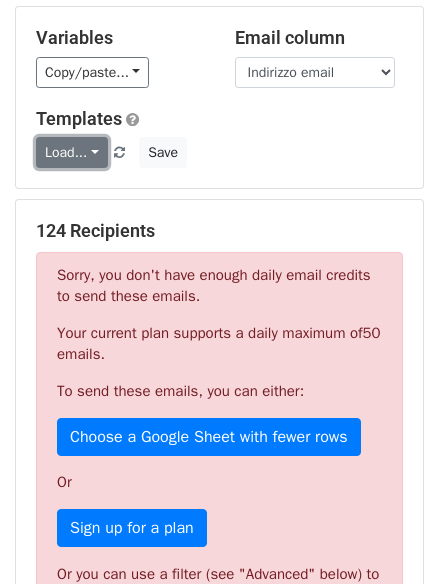 click on "Load..." at bounding box center [72, 152] 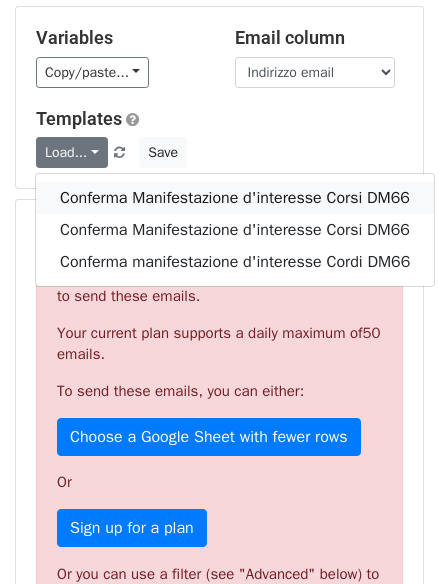 click on "Conferma Manifestazione d'interesse Corsi DM66" at bounding box center (235, 198) 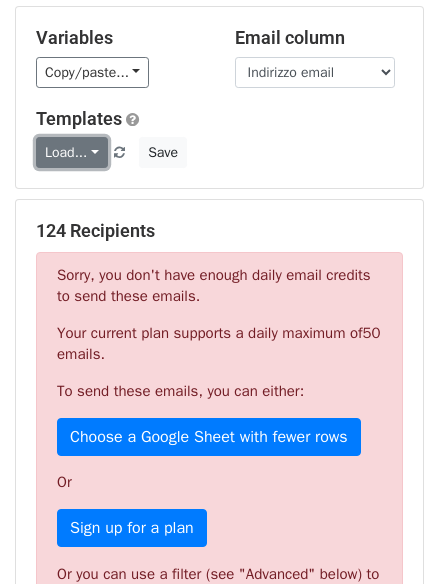 click on "Load..." at bounding box center [72, 152] 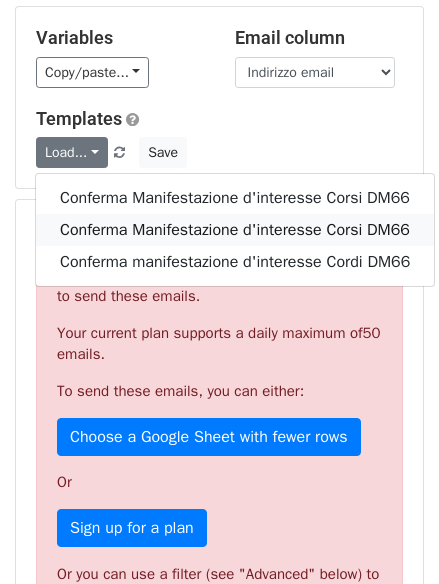 click on "Conferma Manifestazione d'interesse Corsi DM66" at bounding box center [235, 230] 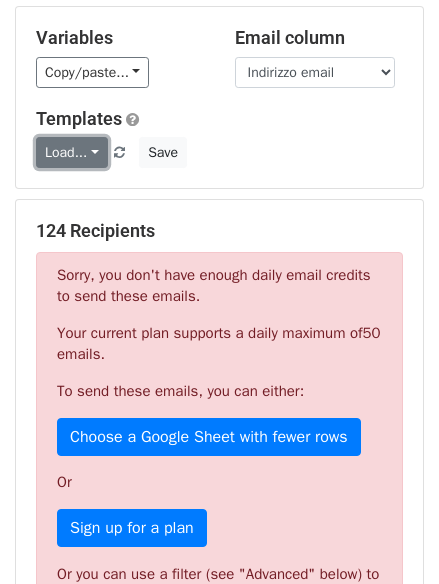 click on "Load..." at bounding box center (72, 152) 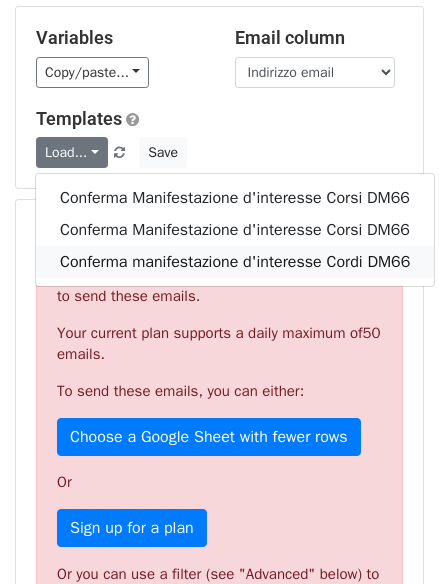 click on "Conferma manifestazione d'interesse Cordi DM66" at bounding box center [235, 262] 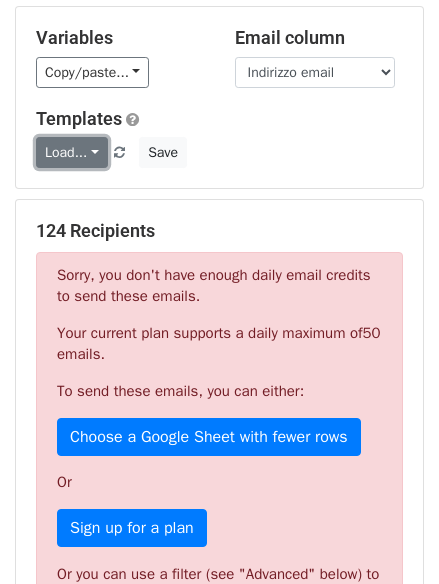 click on "Load..." at bounding box center [72, 152] 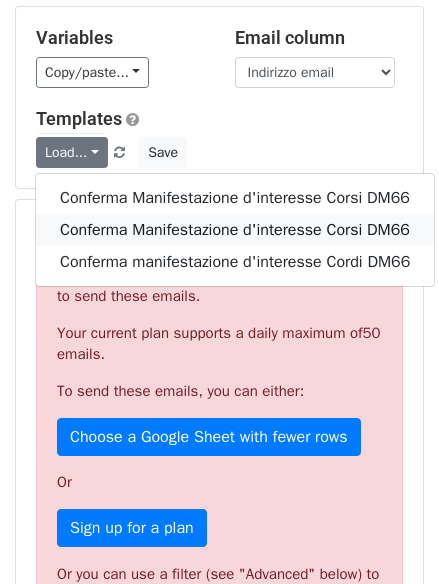 click on "Conferma Manifestazione d'interesse Corsi DM66" at bounding box center (235, 230) 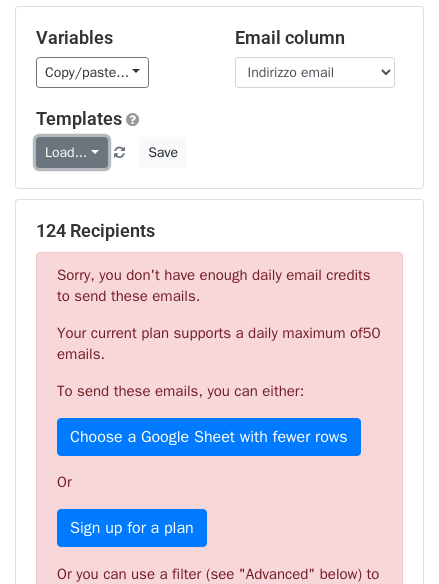 click on "Load..." at bounding box center [72, 152] 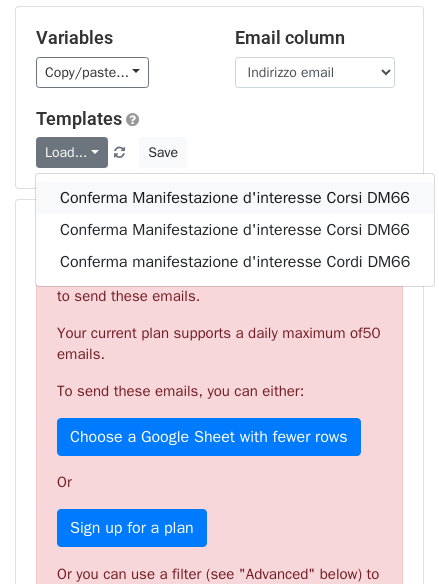 click on "Conferma Manifestazione d'interesse Corsi DM66" at bounding box center [235, 198] 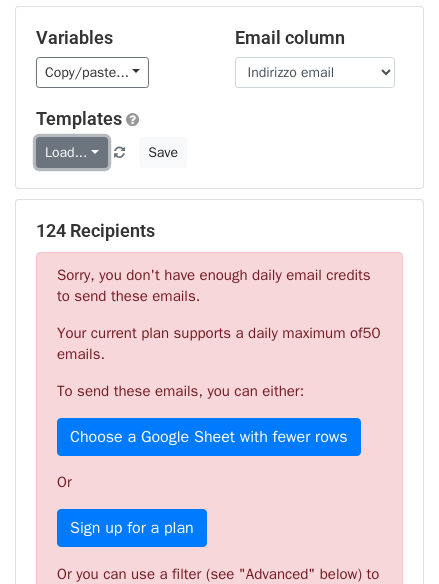 click on "Load..." at bounding box center [72, 152] 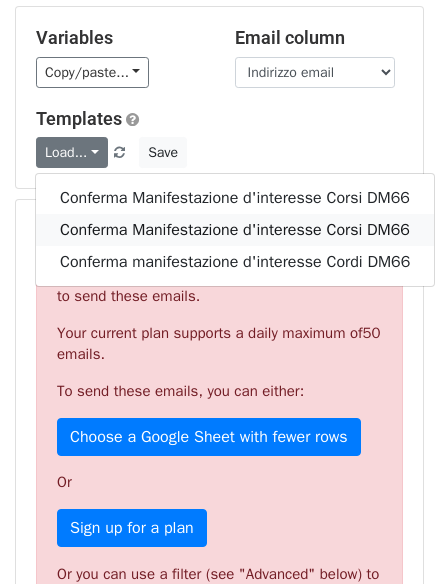 click on "Conferma Manifestazione d'interesse Corsi DM66" at bounding box center (235, 230) 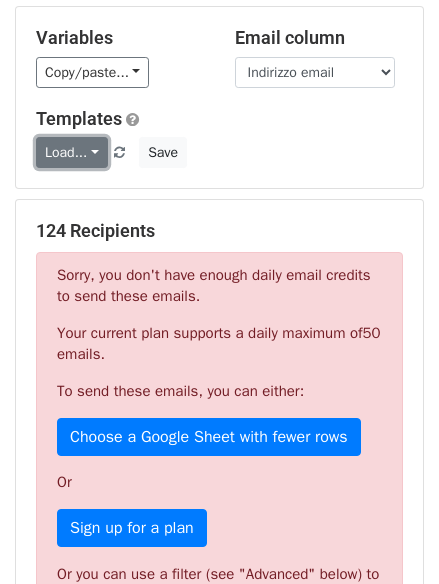 click on "Load..." at bounding box center [72, 152] 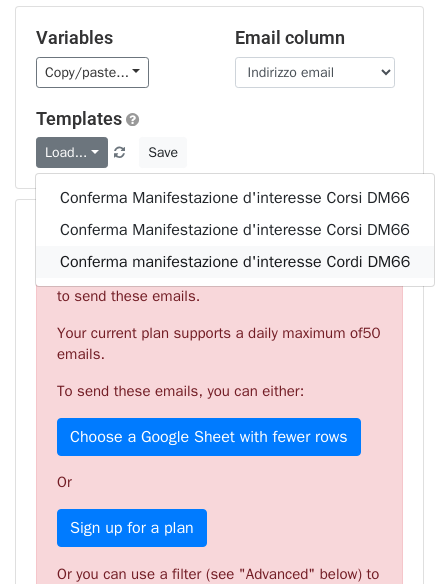 click on "Conferma manifestazione d'interesse Cordi DM66" at bounding box center [235, 262] 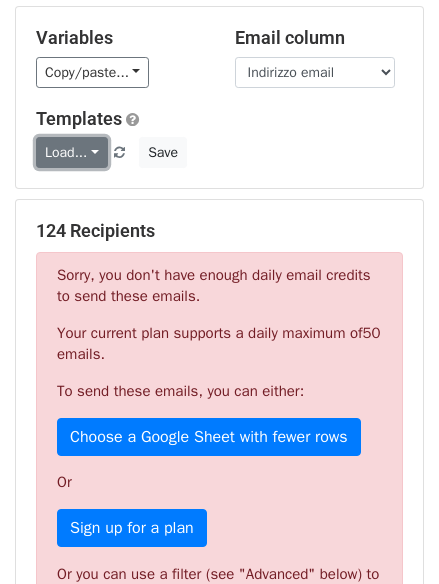 click on "Load..." at bounding box center (72, 152) 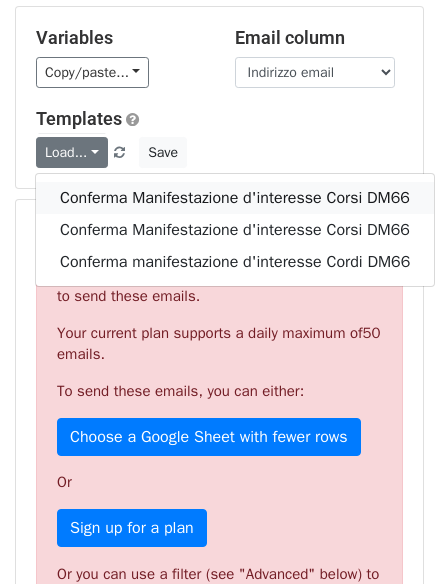 click on "Conferma Manifestazione d'interesse Corsi DM66" at bounding box center (235, 198) 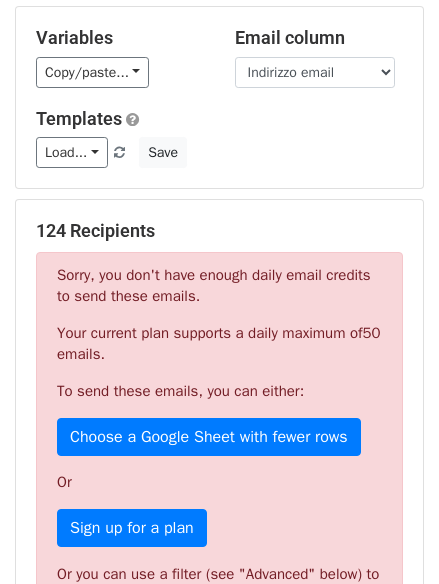 scroll, scrollTop: 0, scrollLeft: 0, axis: both 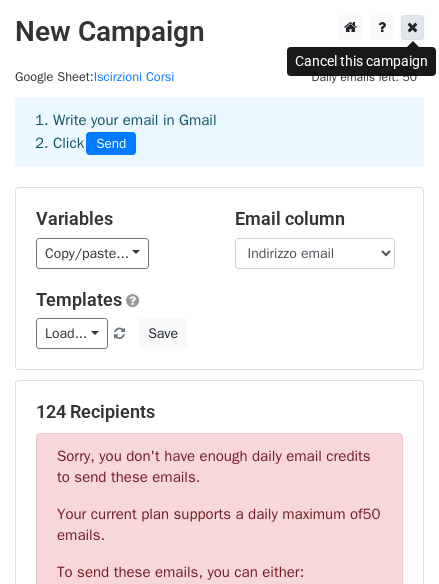 click at bounding box center [412, 27] 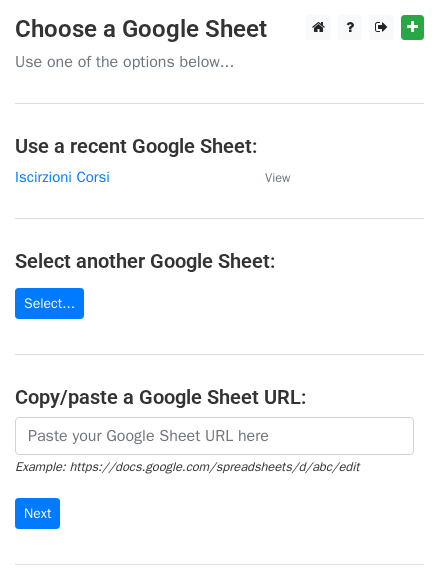 scroll, scrollTop: 0, scrollLeft: 0, axis: both 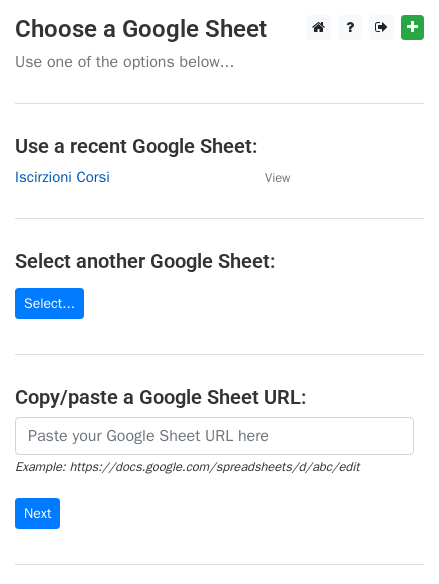 click on "Iscirzioni Corsi" at bounding box center (62, 177) 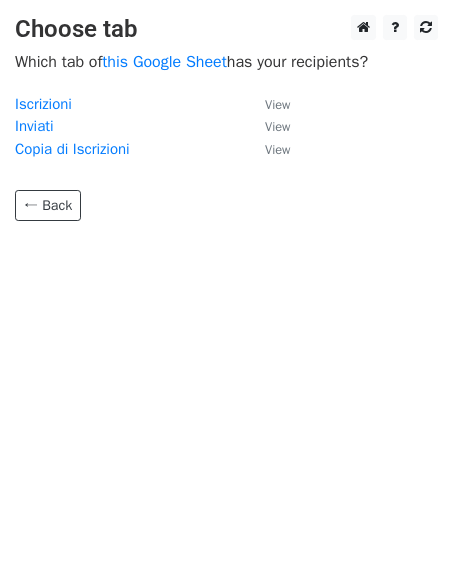 scroll, scrollTop: 0, scrollLeft: 0, axis: both 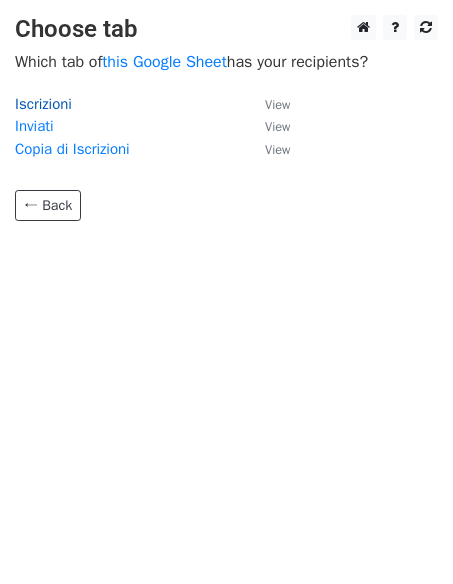 click on "Iscrizioni" at bounding box center [43, 104] 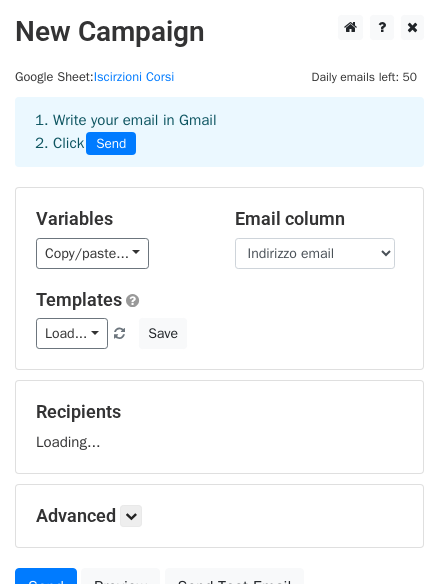 scroll, scrollTop: 0, scrollLeft: 0, axis: both 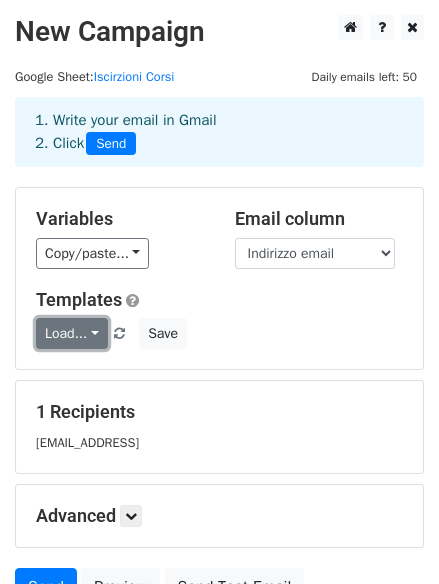 click on "Load..." at bounding box center (72, 333) 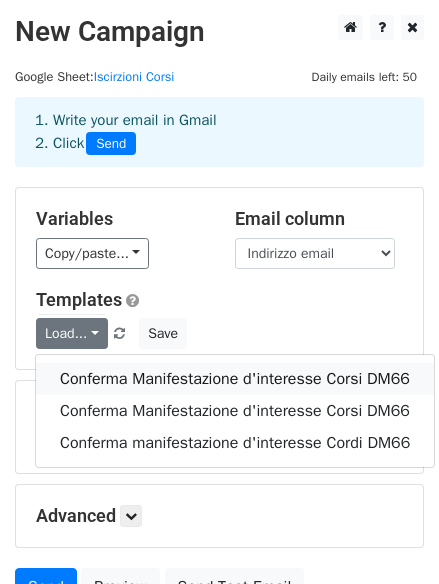 click on "Conferma Manifestazione d'interesse Corsi DM66" at bounding box center (235, 379) 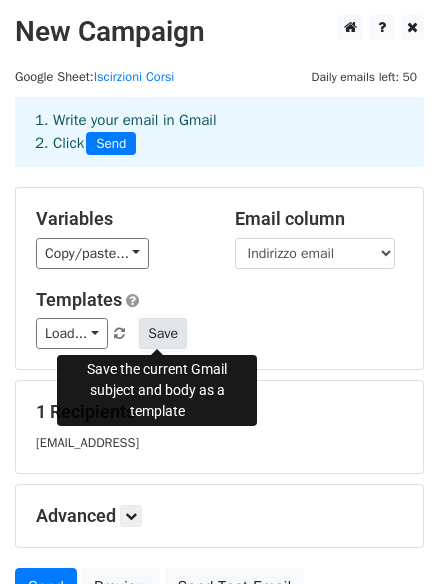 click on "Save" at bounding box center [163, 333] 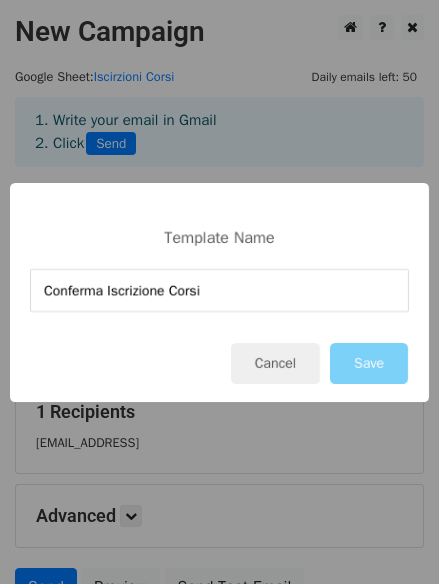 drag, startPoint x: 95, startPoint y: 304, endPoint x: -11, endPoint y: 306, distance: 106.01887 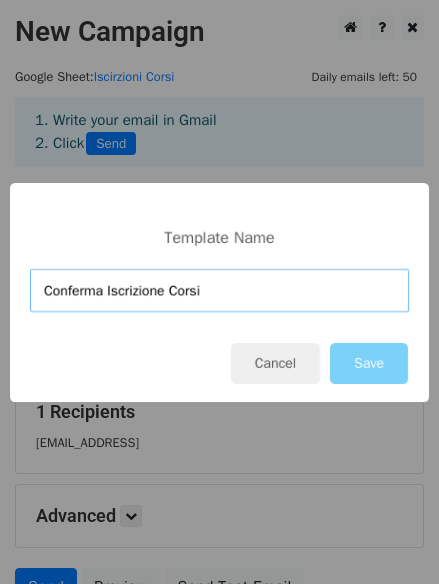 paste on "DM66" 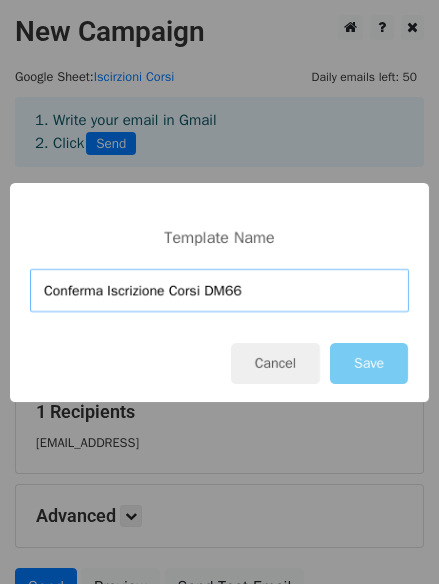type on "Conferma Iscrizione Corsi DM66" 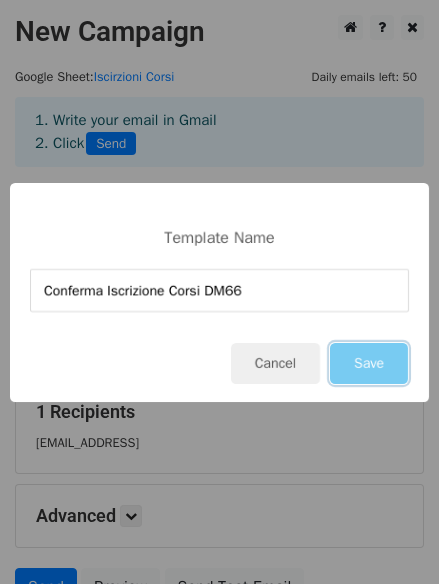 click on "Save" at bounding box center (369, 363) 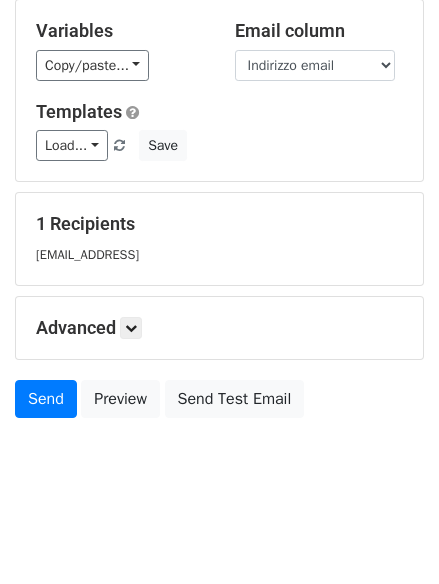 scroll, scrollTop: 189, scrollLeft: 0, axis: vertical 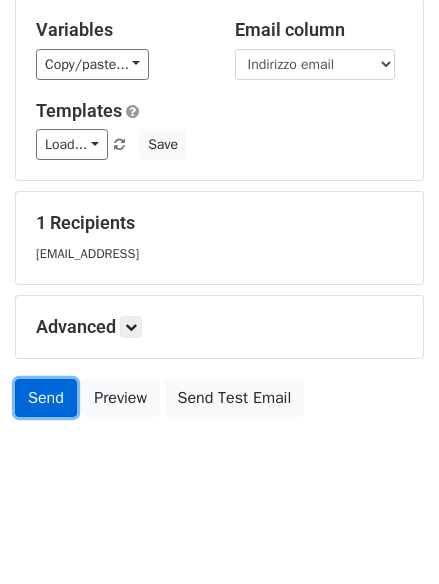 click on "Send" at bounding box center [46, 398] 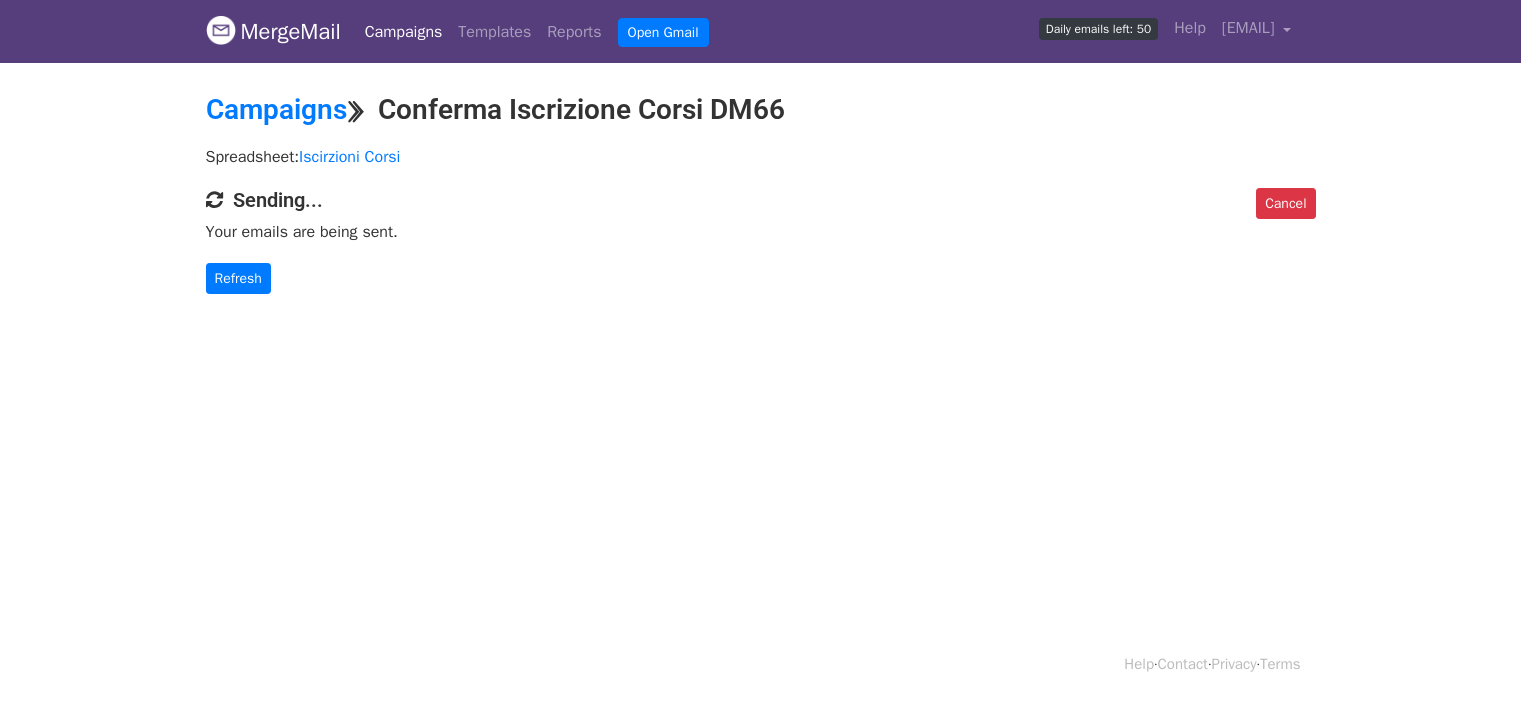 scroll, scrollTop: 0, scrollLeft: 0, axis: both 